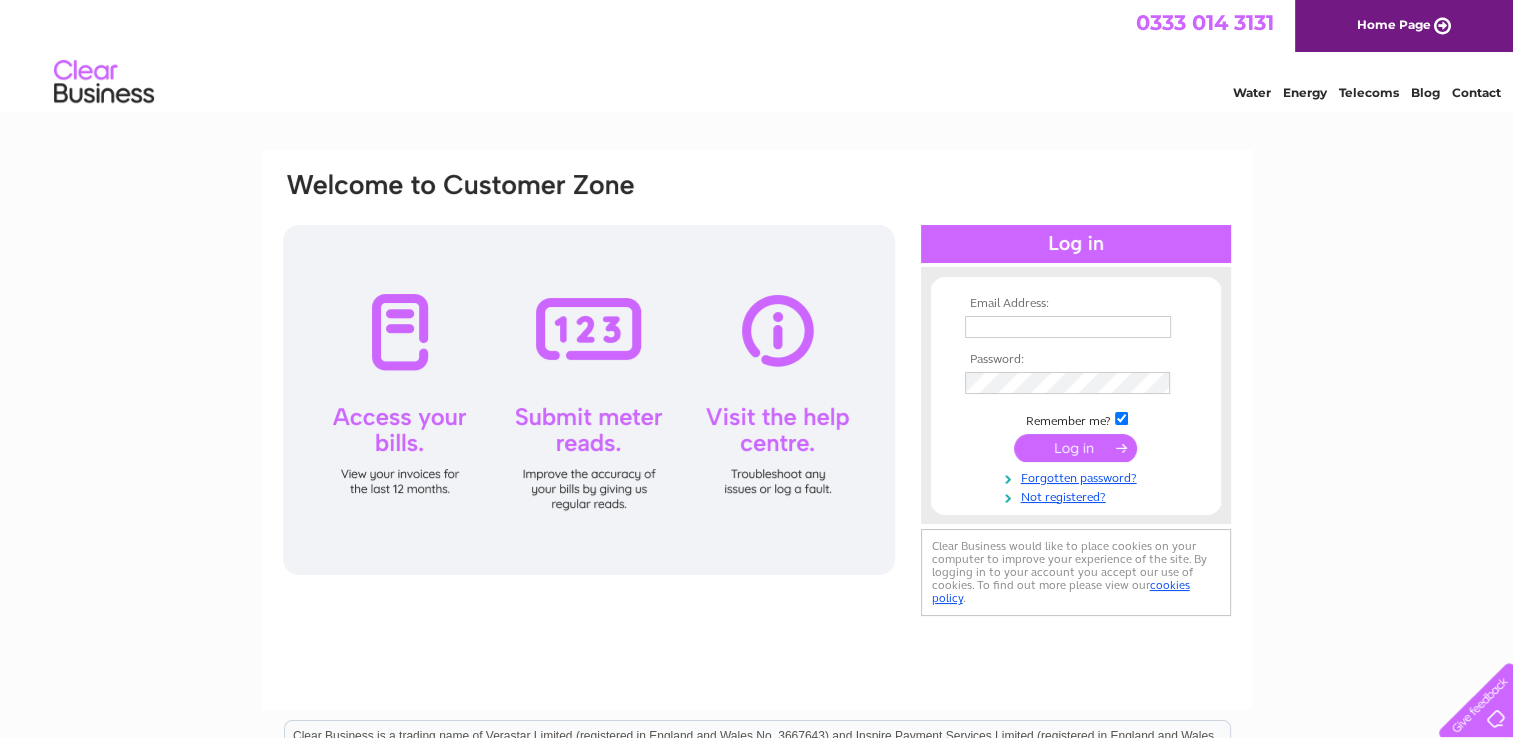 scroll, scrollTop: 0, scrollLeft: 0, axis: both 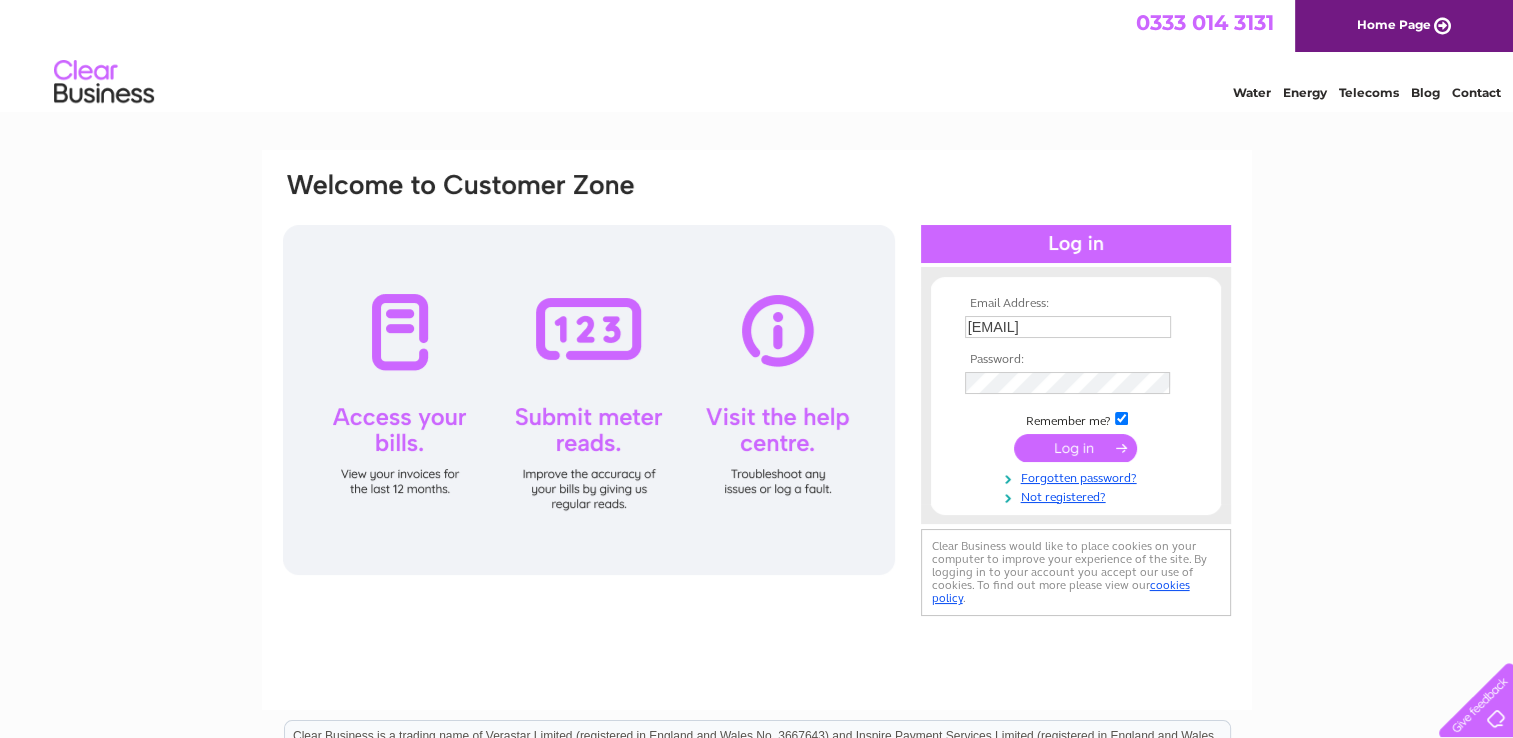 click at bounding box center [1075, 448] 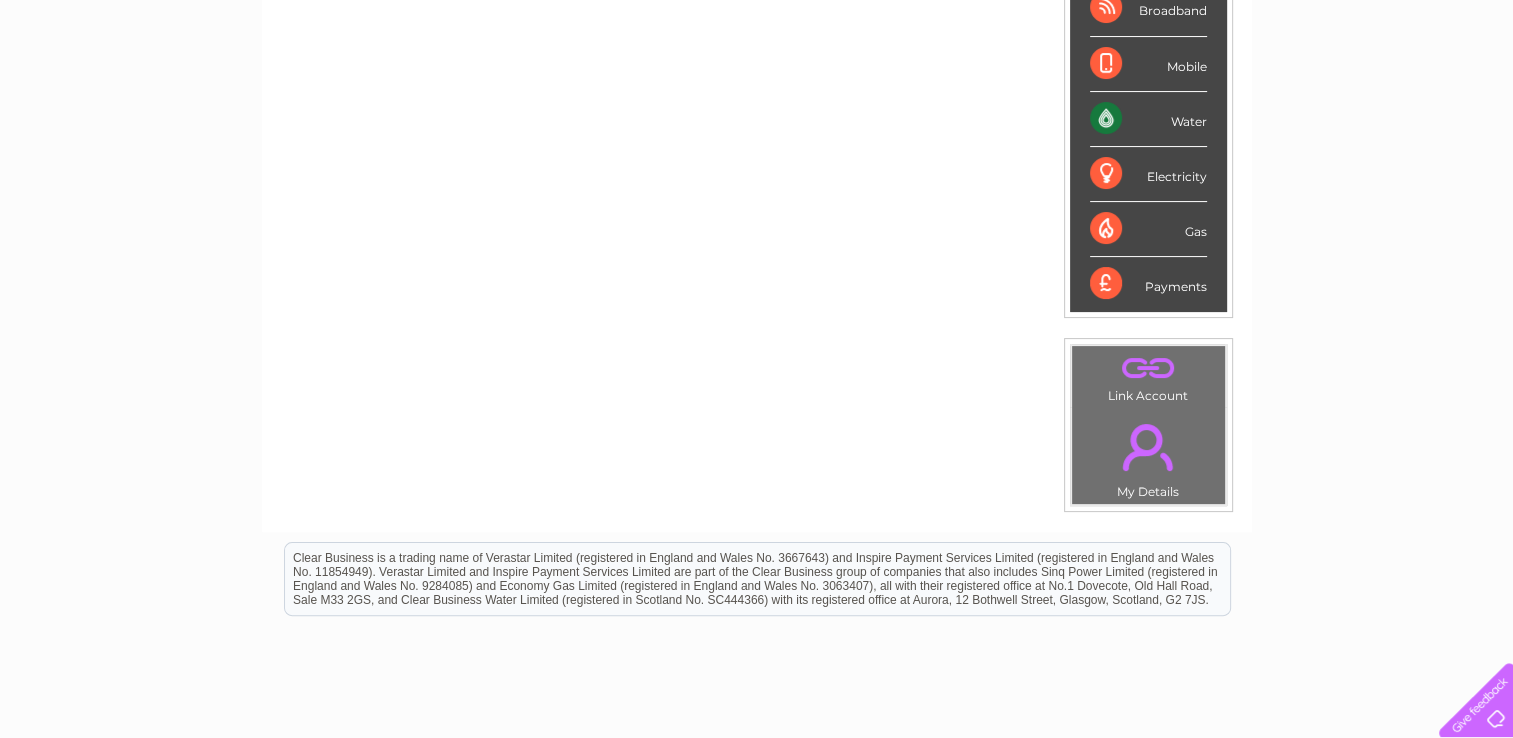 click on "Payments" at bounding box center (1148, 284) 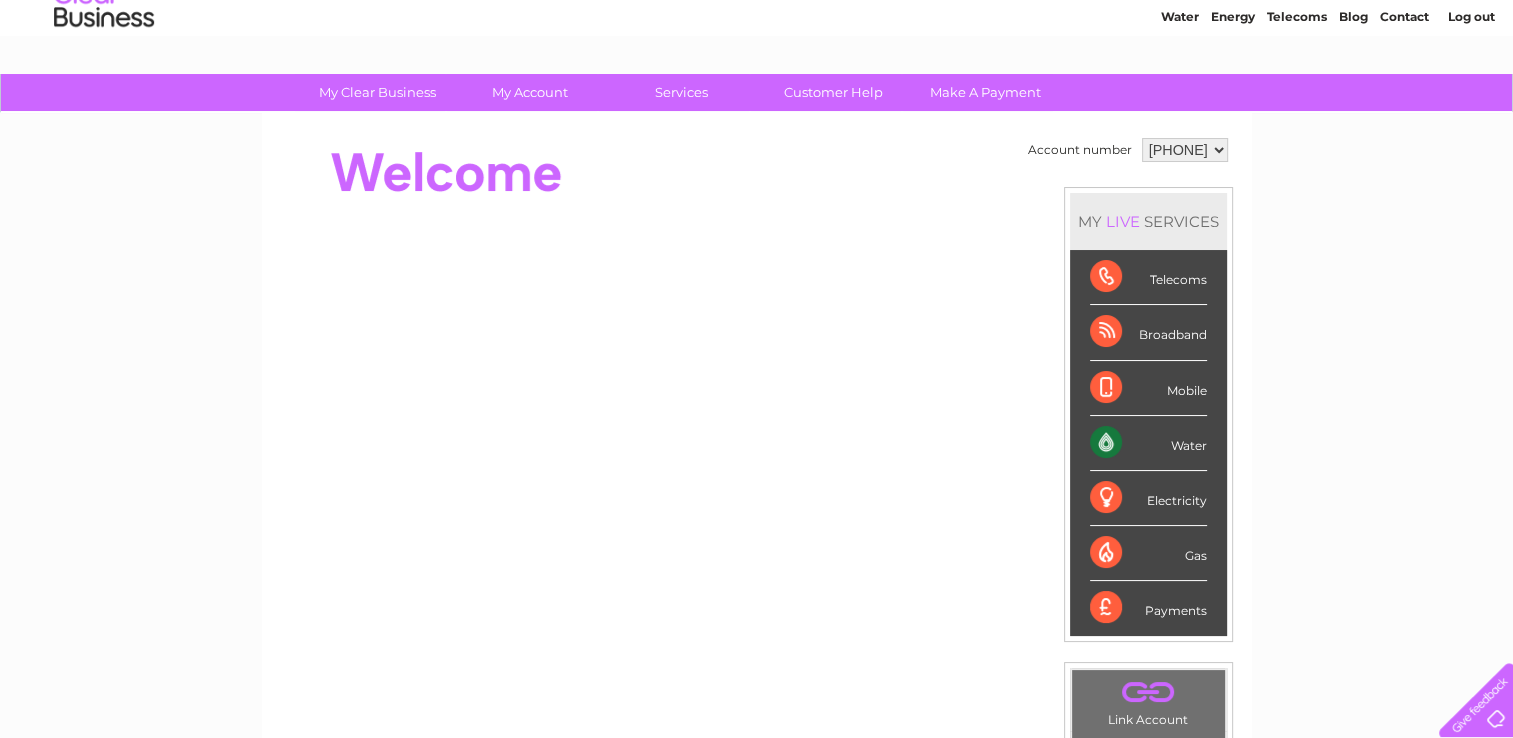 scroll, scrollTop: 0, scrollLeft: 0, axis: both 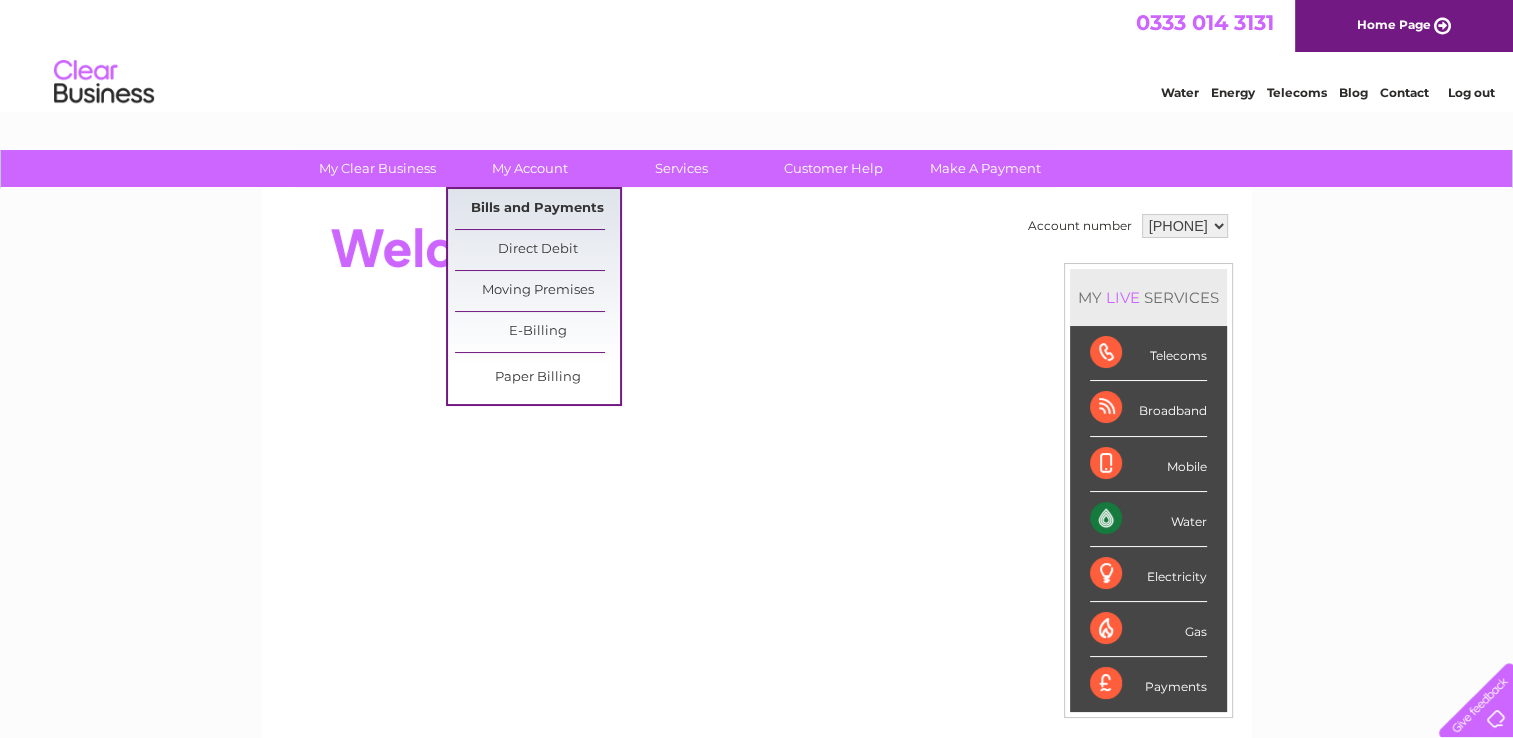 click on "Bills and Payments" at bounding box center [537, 209] 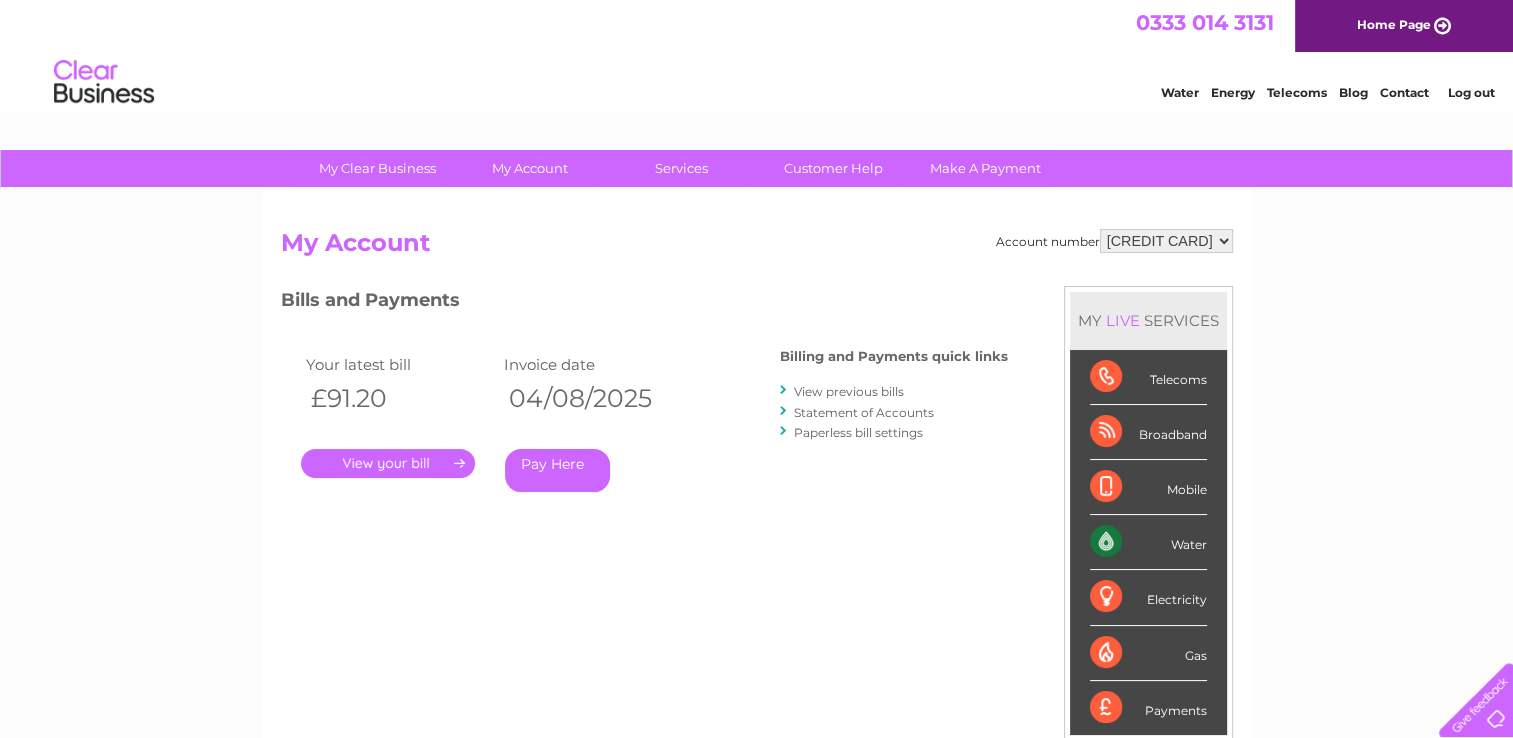 scroll, scrollTop: 0, scrollLeft: 0, axis: both 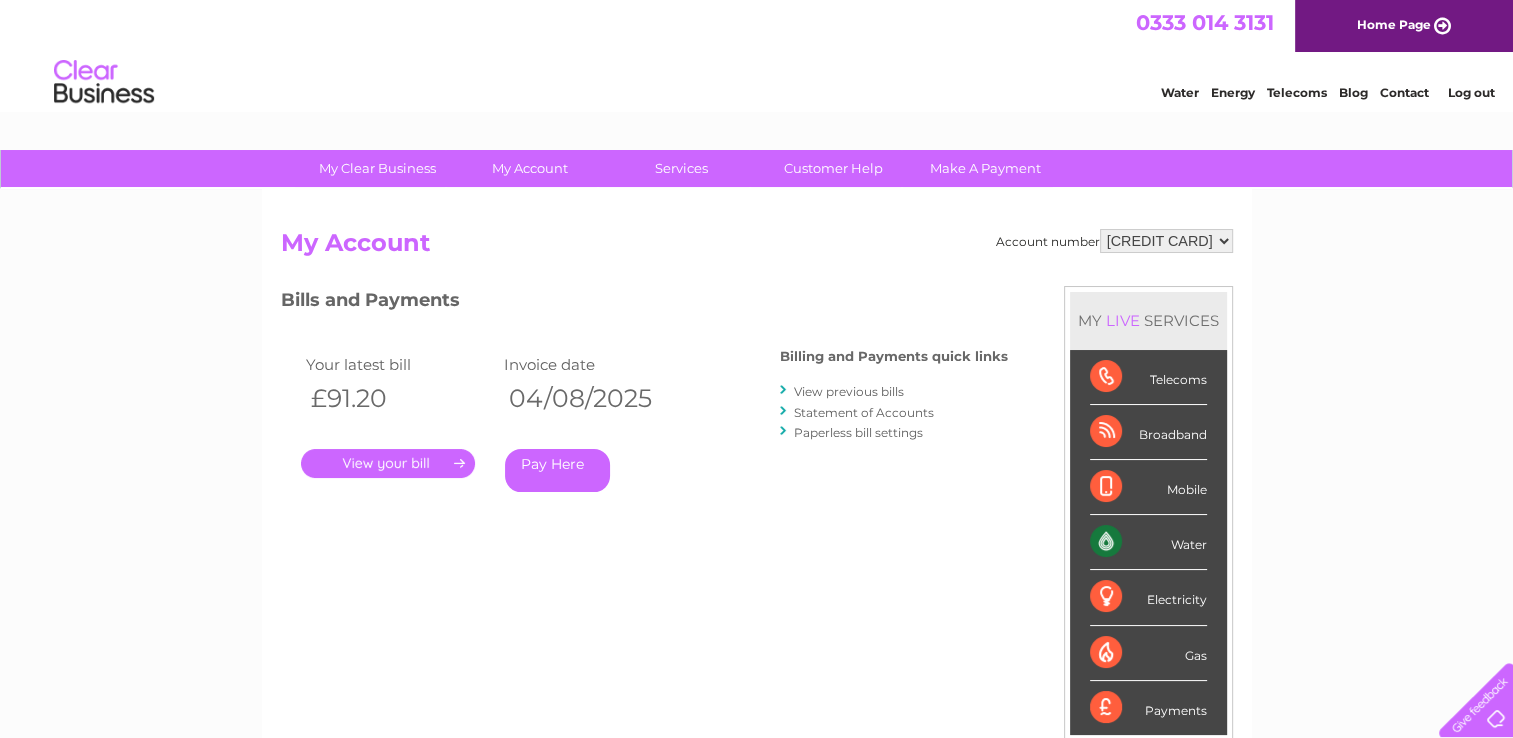 click on "." at bounding box center (388, 463) 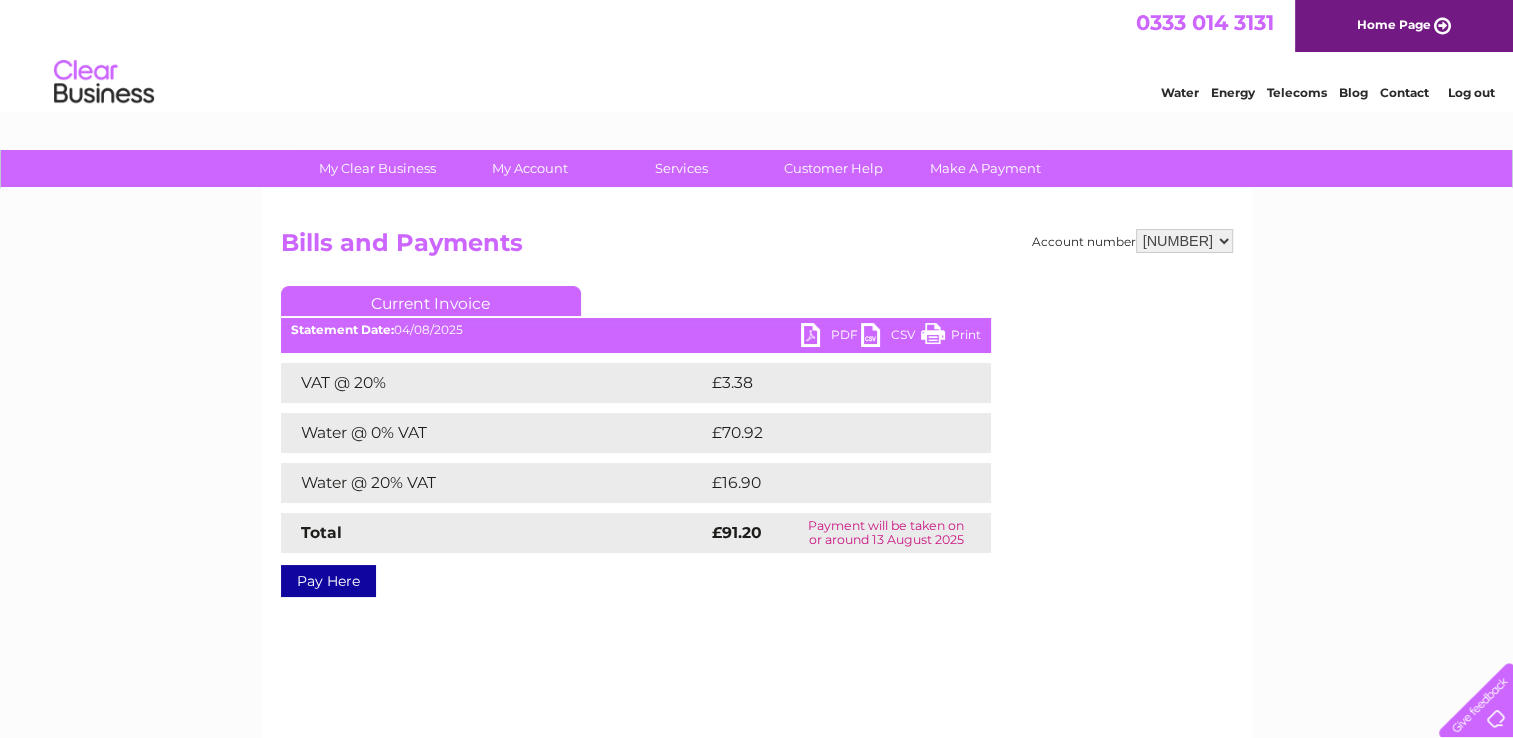 scroll, scrollTop: 0, scrollLeft: 0, axis: both 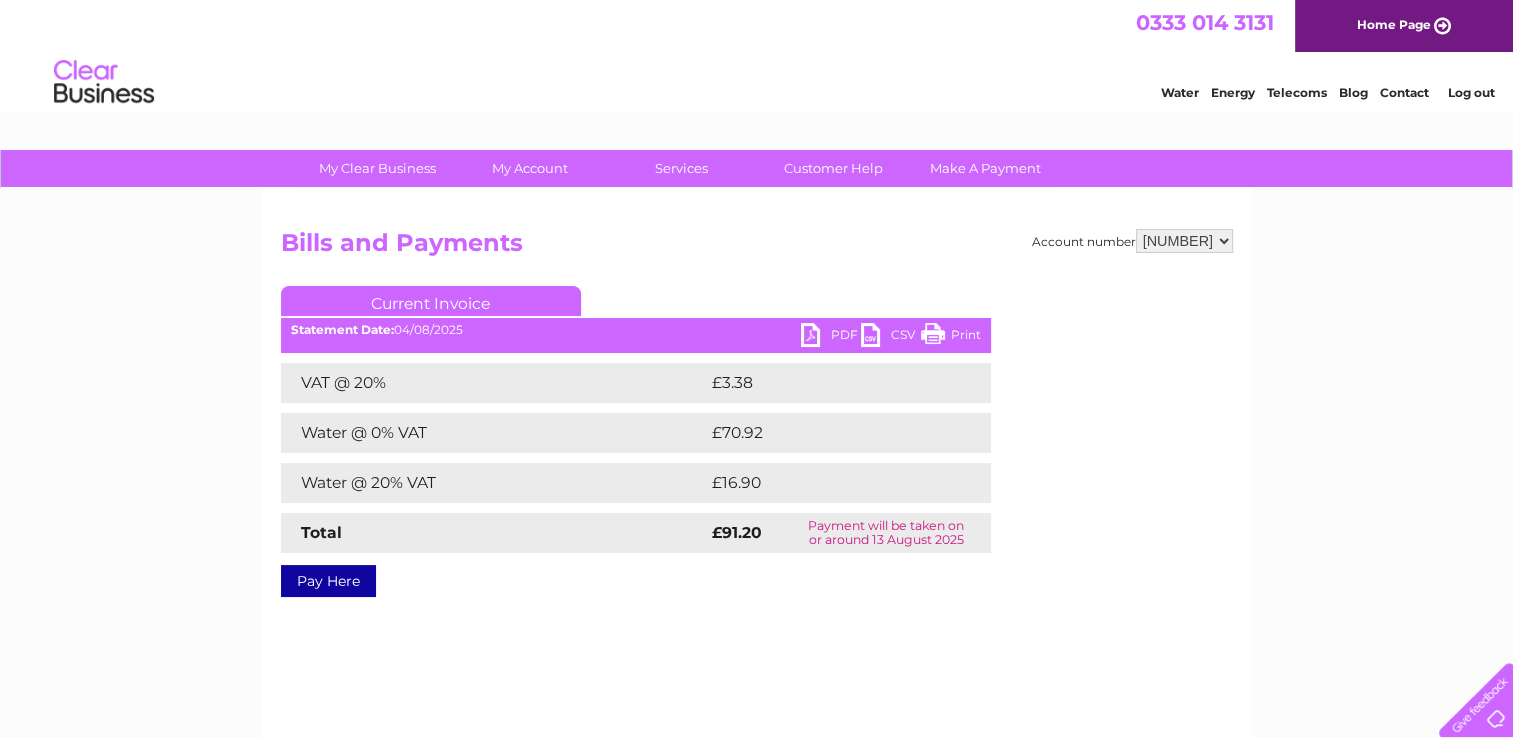 click on "Current Invoice" at bounding box center (431, 301) 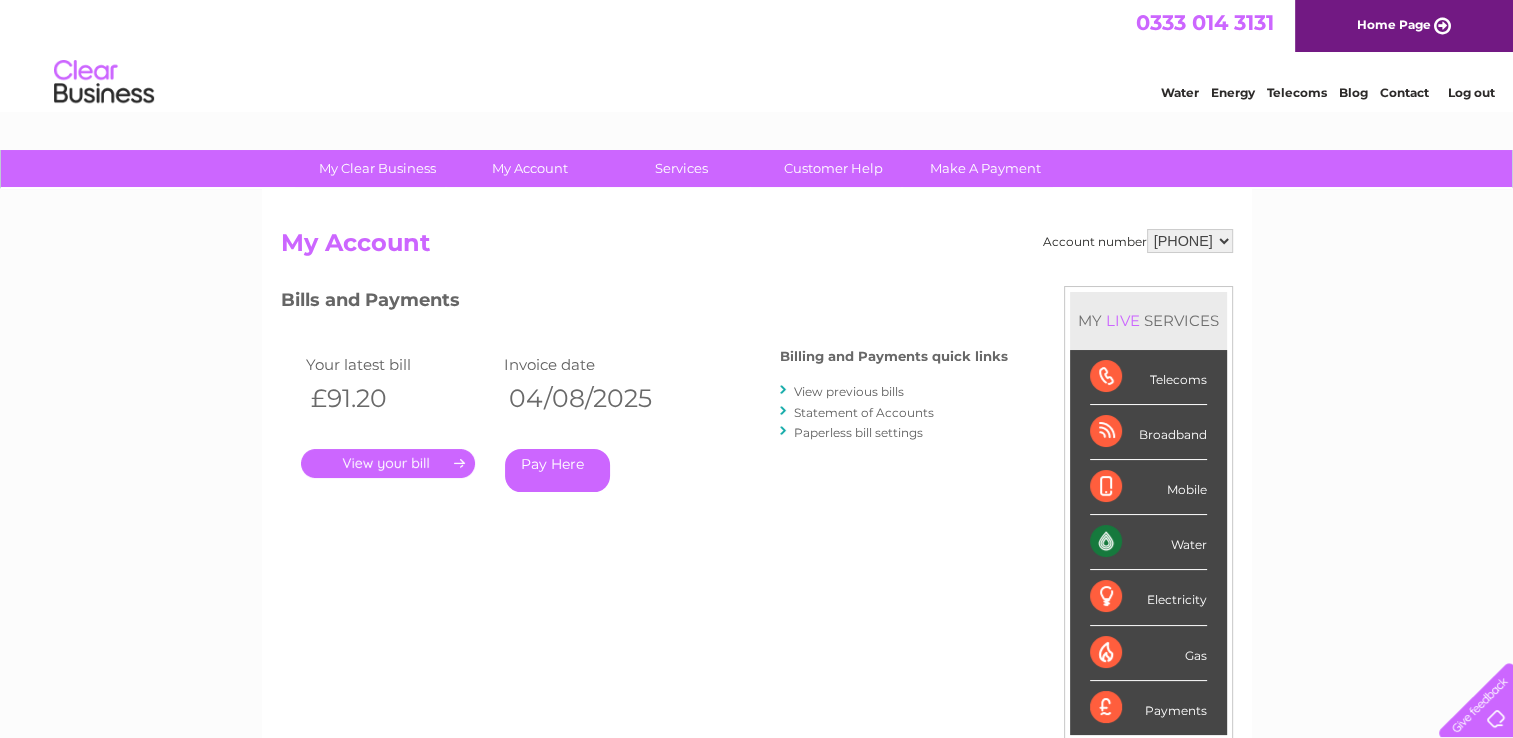 scroll, scrollTop: 0, scrollLeft: 0, axis: both 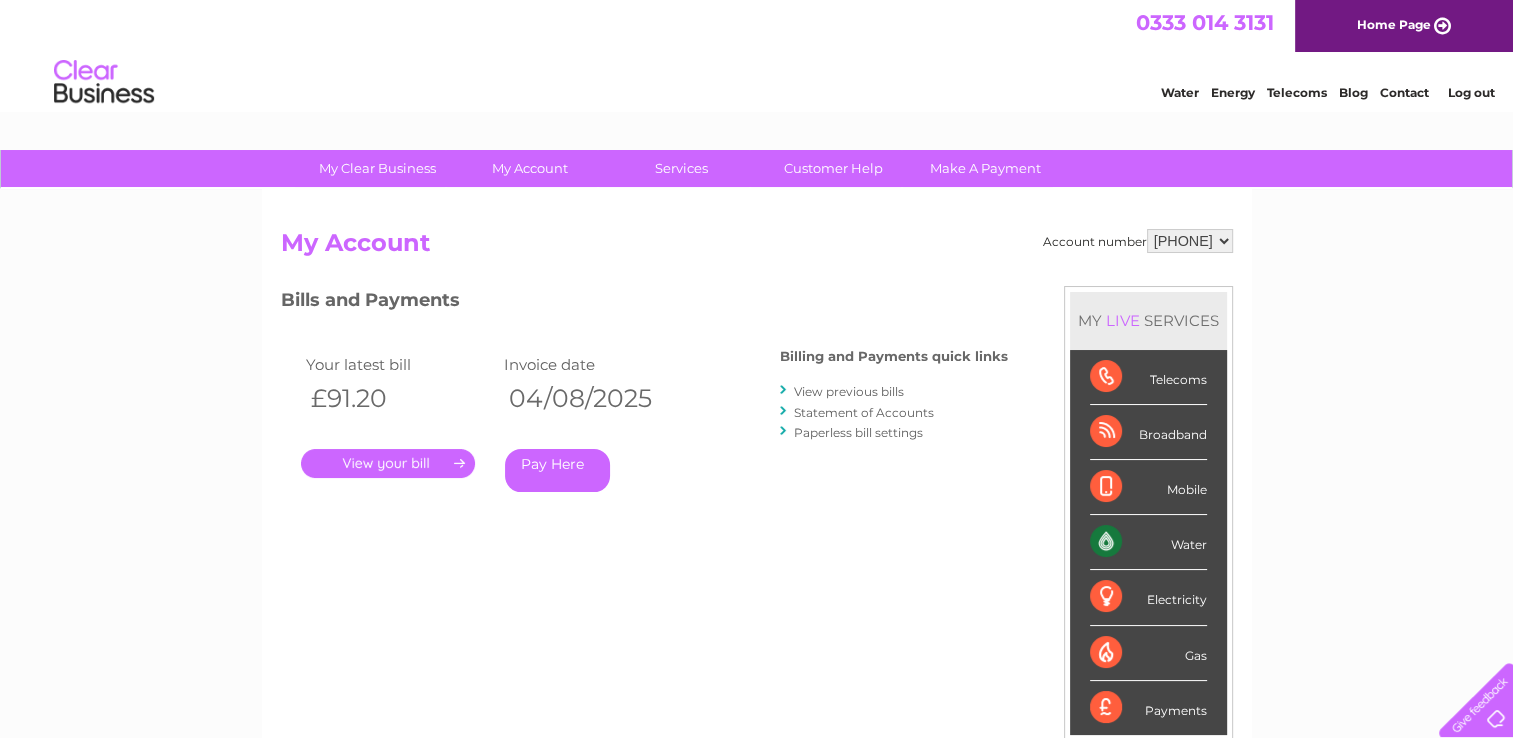 click on "View previous bills" at bounding box center [849, 391] 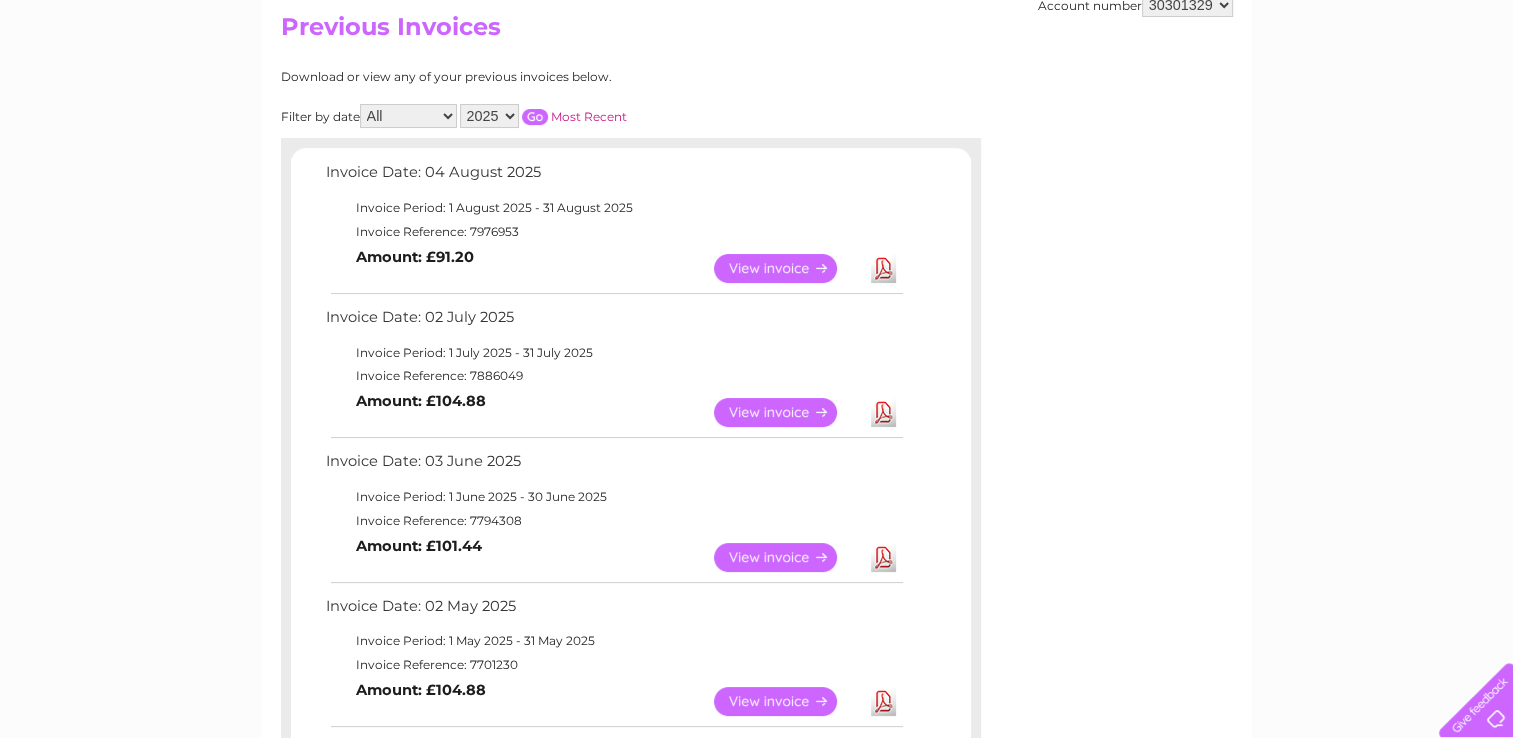 scroll, scrollTop: 300, scrollLeft: 0, axis: vertical 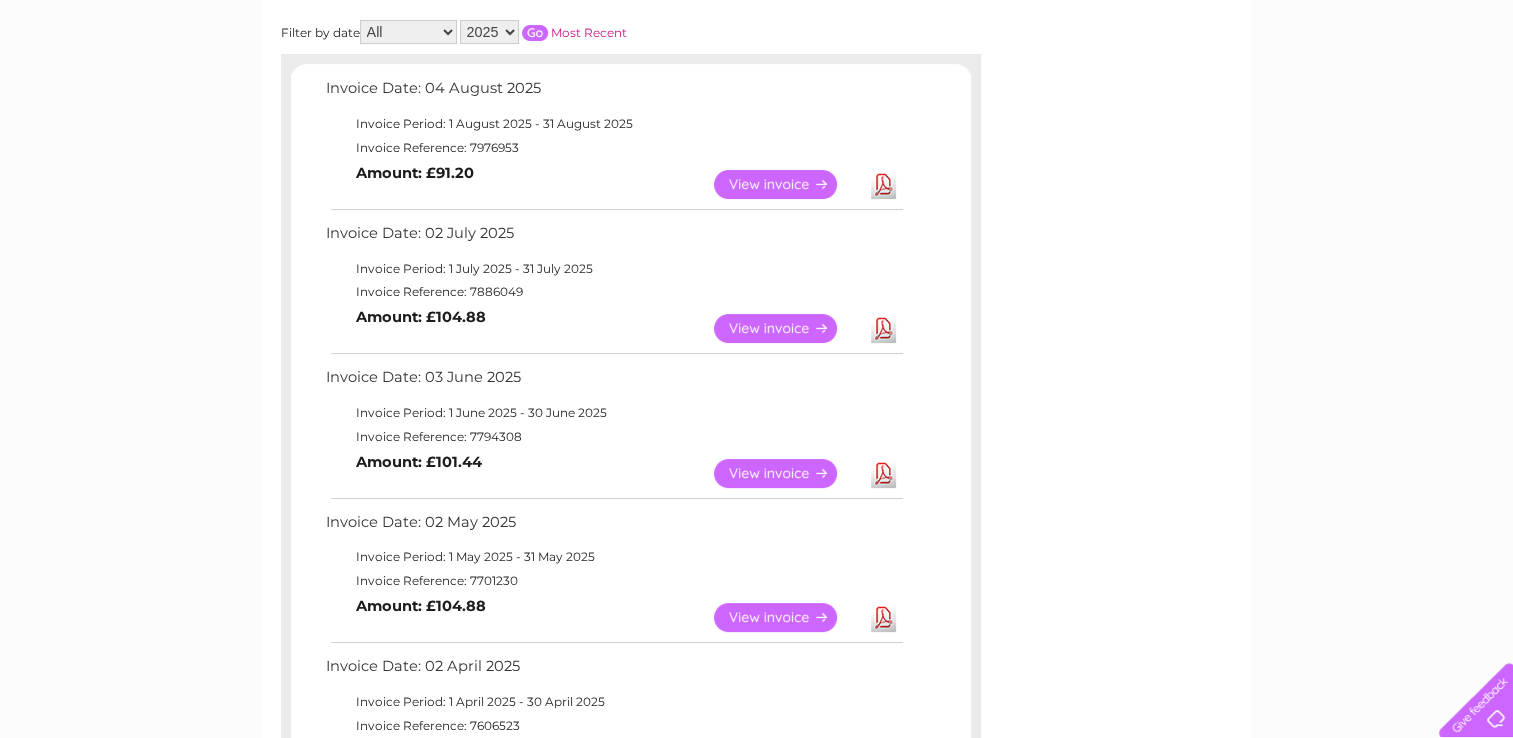 click on "Download" at bounding box center [883, 328] 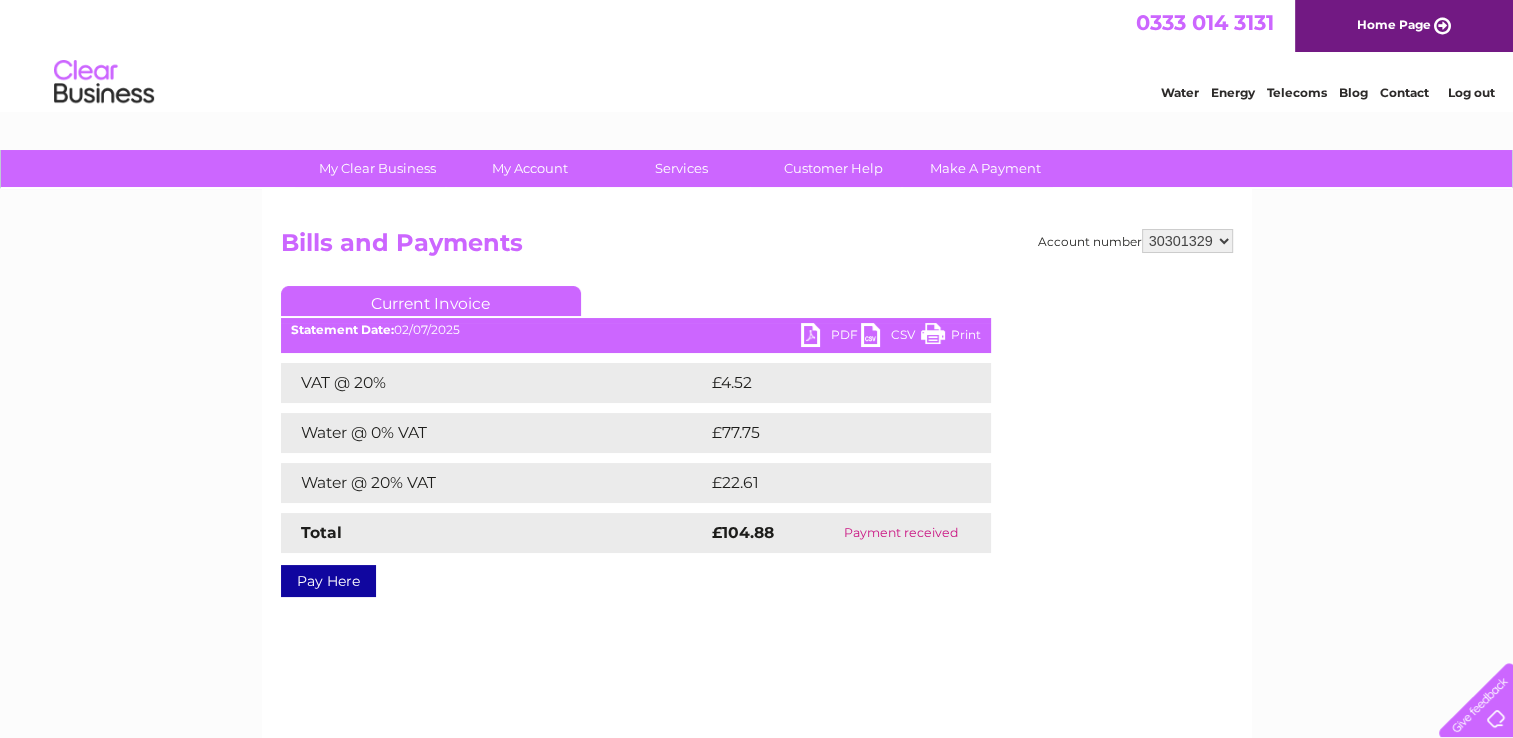 scroll, scrollTop: 0, scrollLeft: 0, axis: both 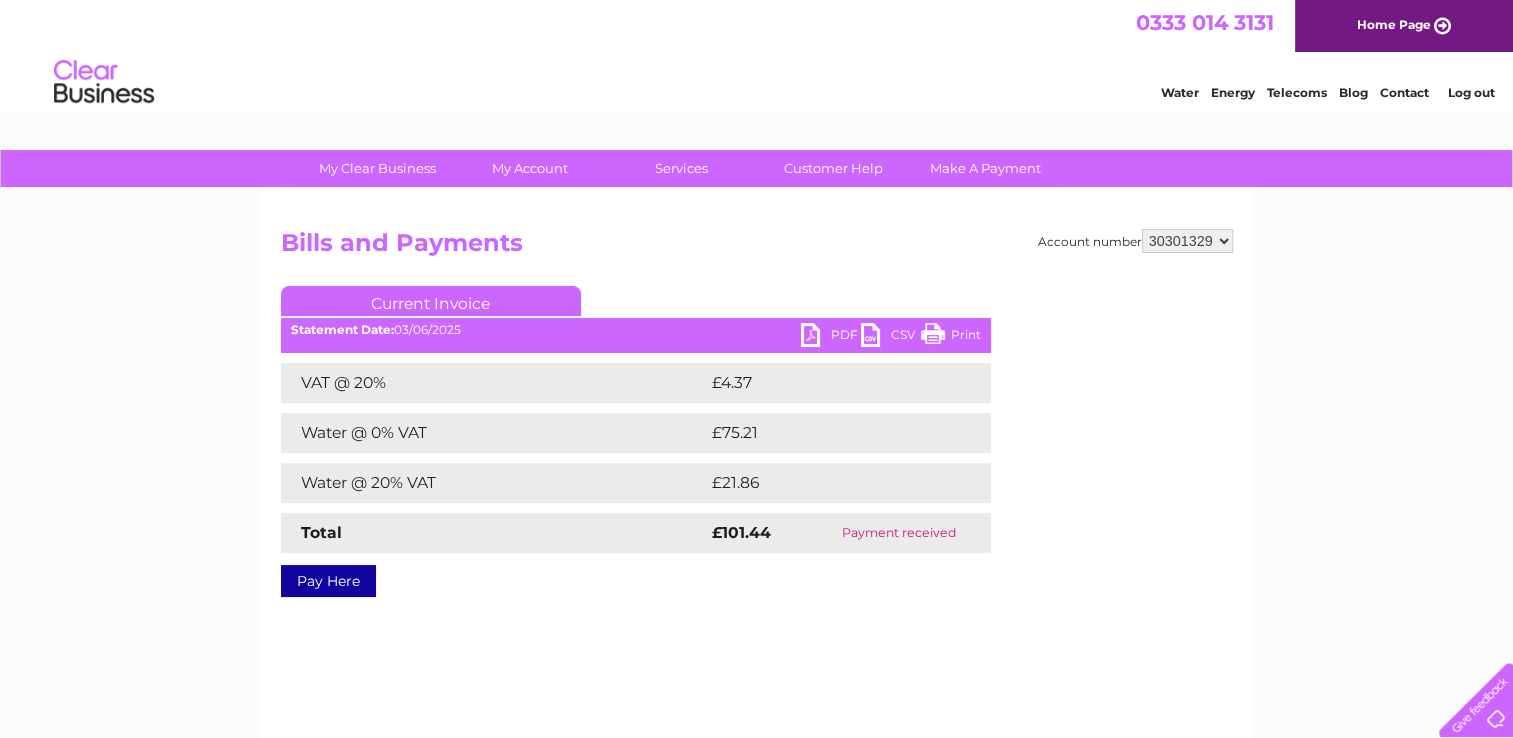 click on "PDF" at bounding box center (831, 337) 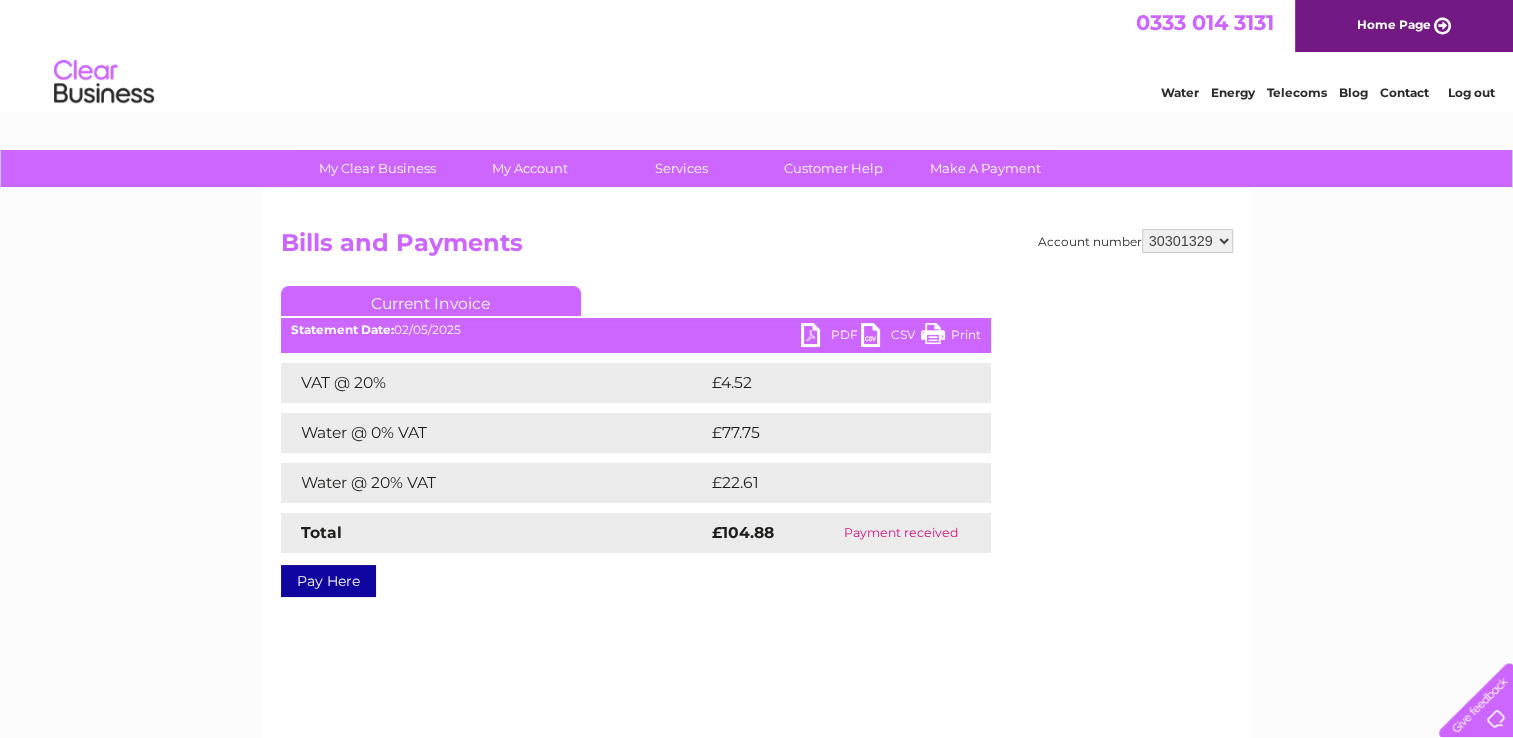 scroll, scrollTop: 0, scrollLeft: 0, axis: both 